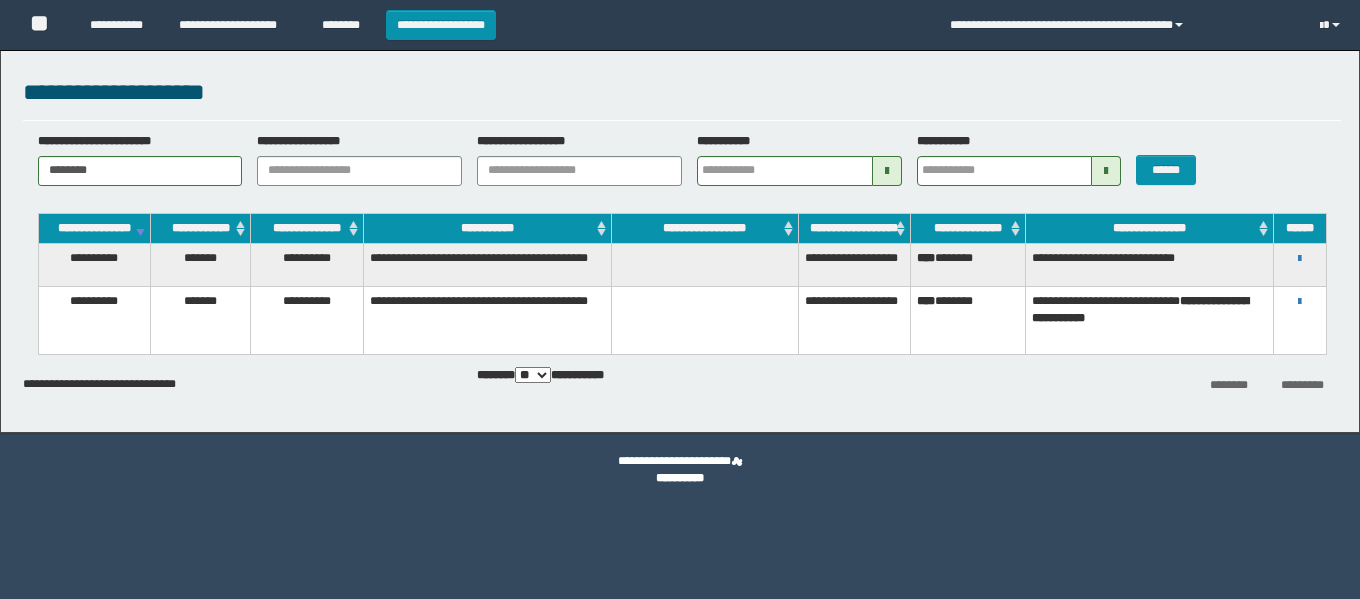 scroll, scrollTop: 0, scrollLeft: 0, axis: both 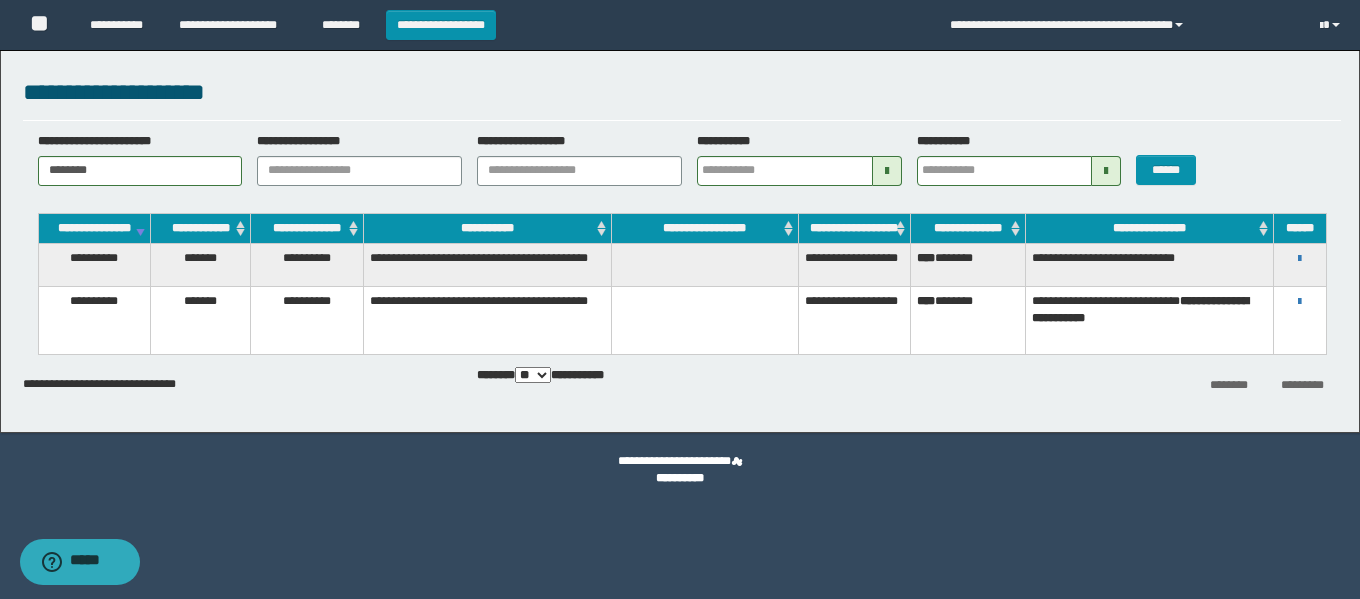 click on "**********" at bounding box center (1300, 258) 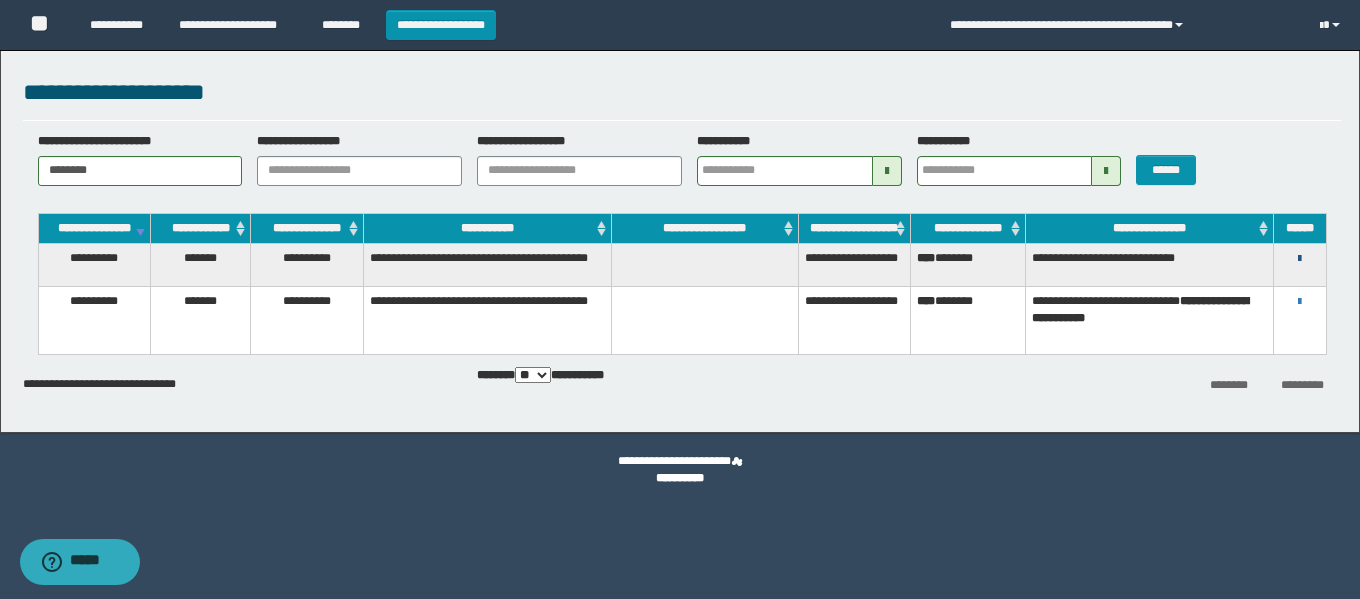 click at bounding box center (1299, 259) 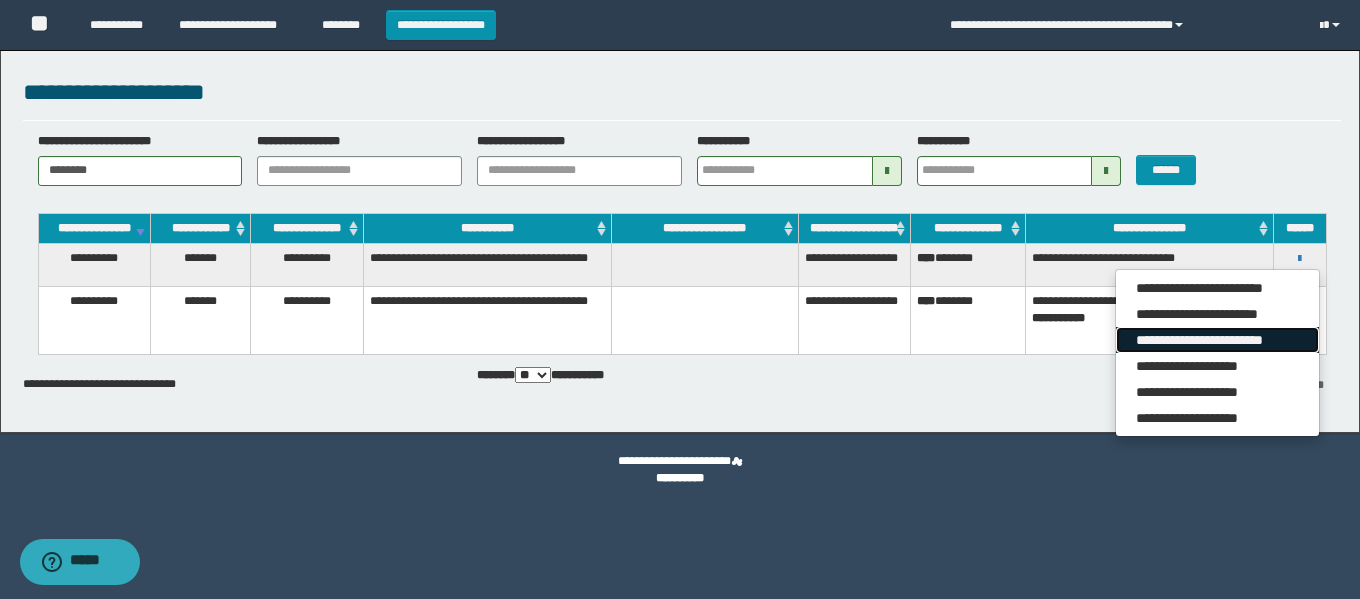 click on "**********" at bounding box center (1217, 340) 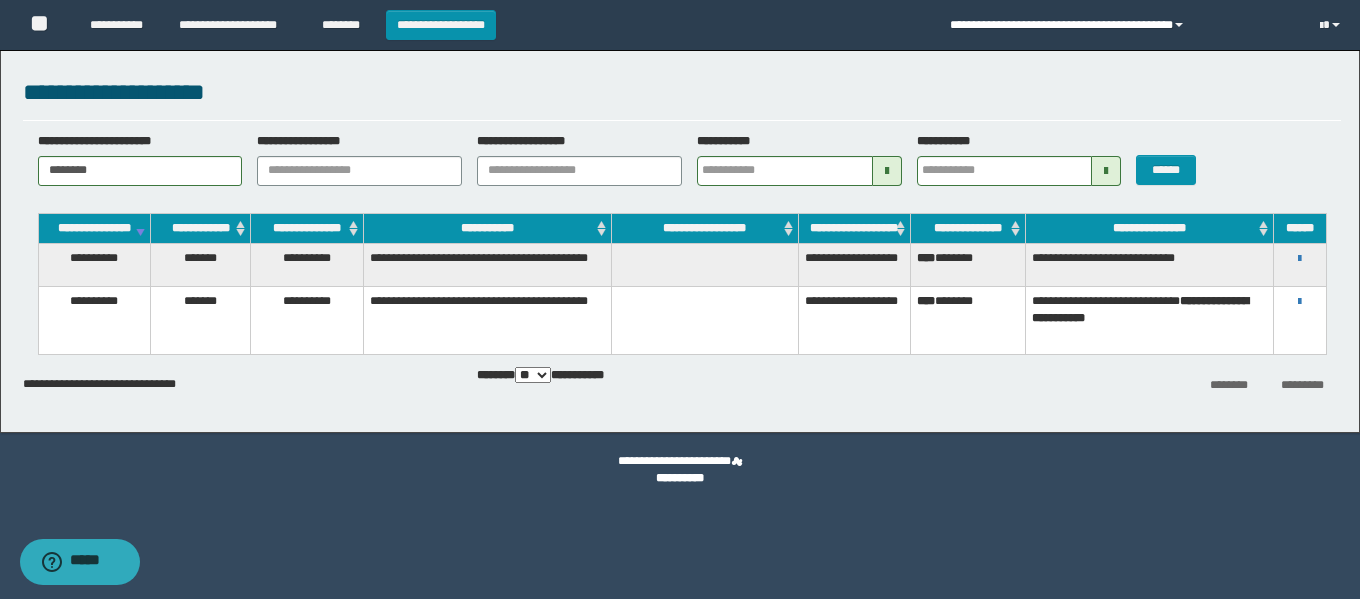 click on "**********" at bounding box center [1120, 25] 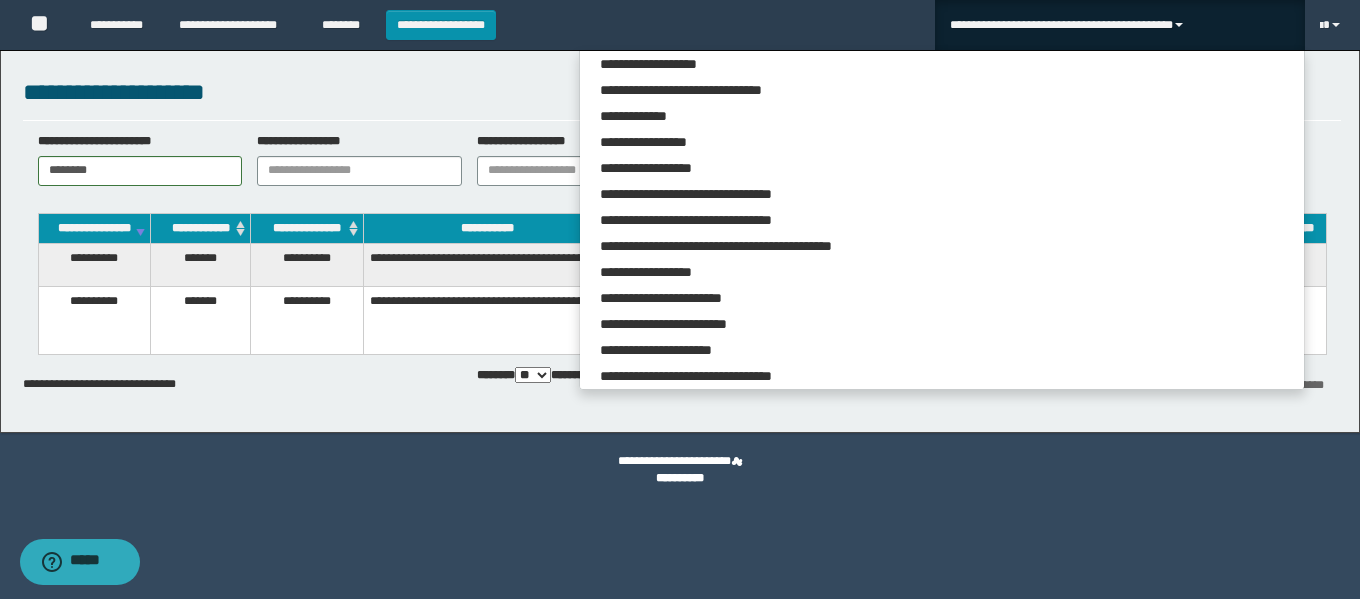 scroll, scrollTop: 6276, scrollLeft: 0, axis: vertical 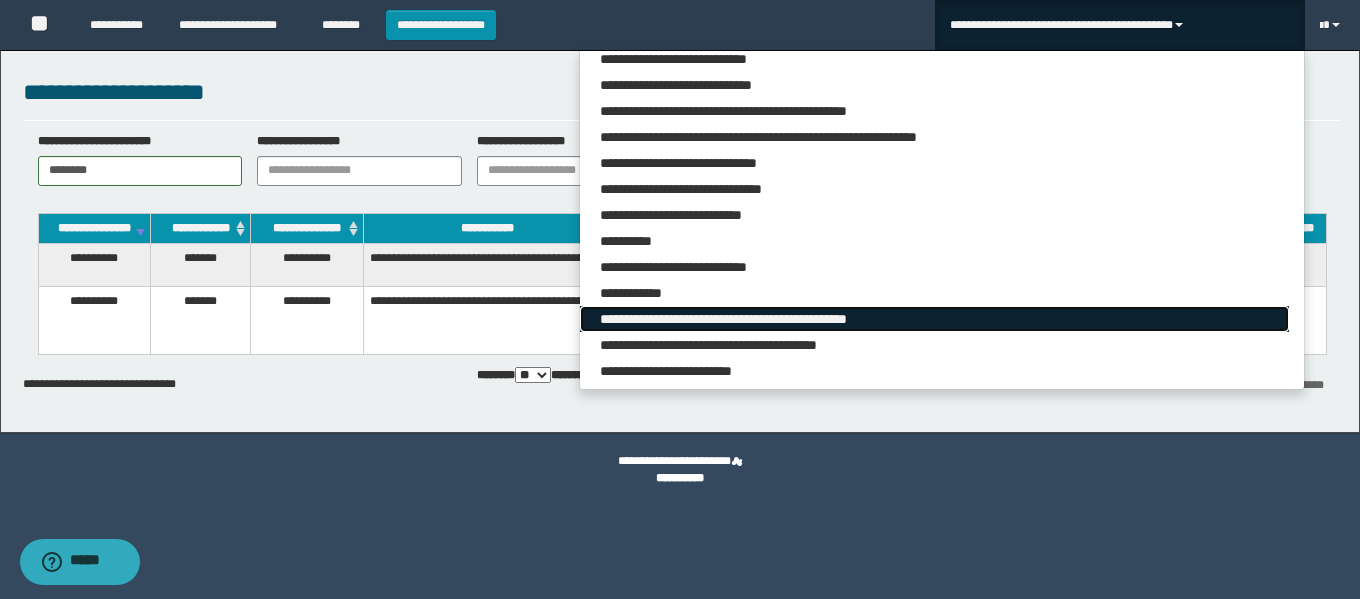 click on "**********" at bounding box center (934, 319) 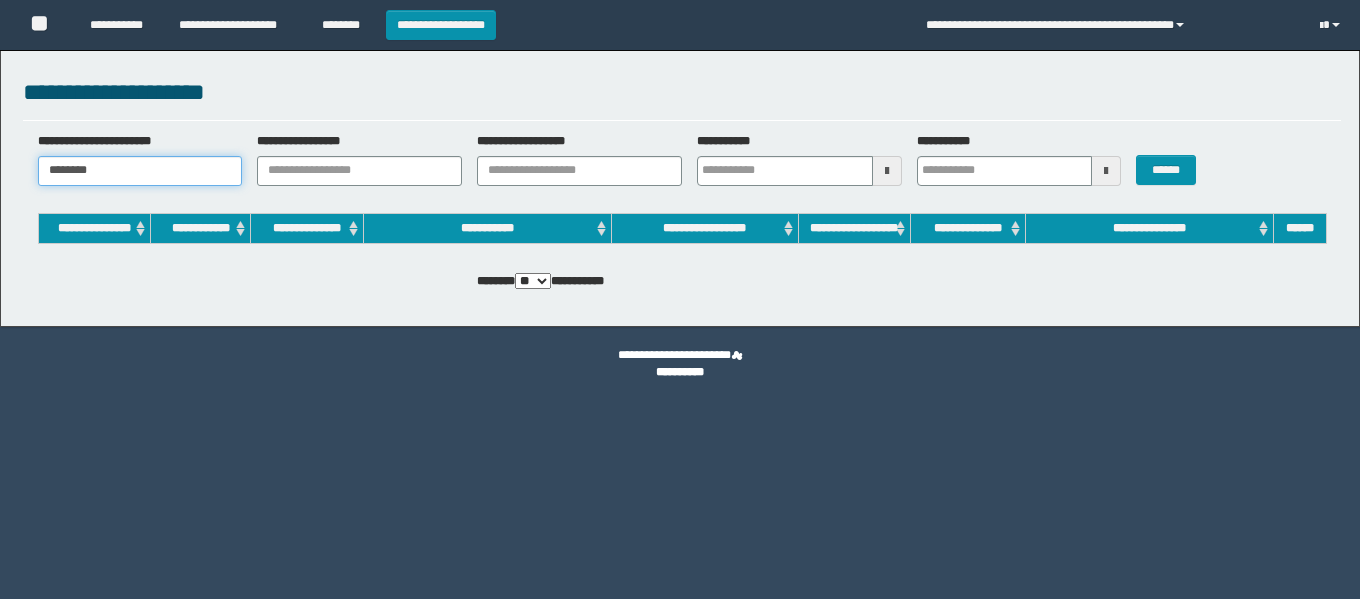 click on "**********" at bounding box center (680, 183) 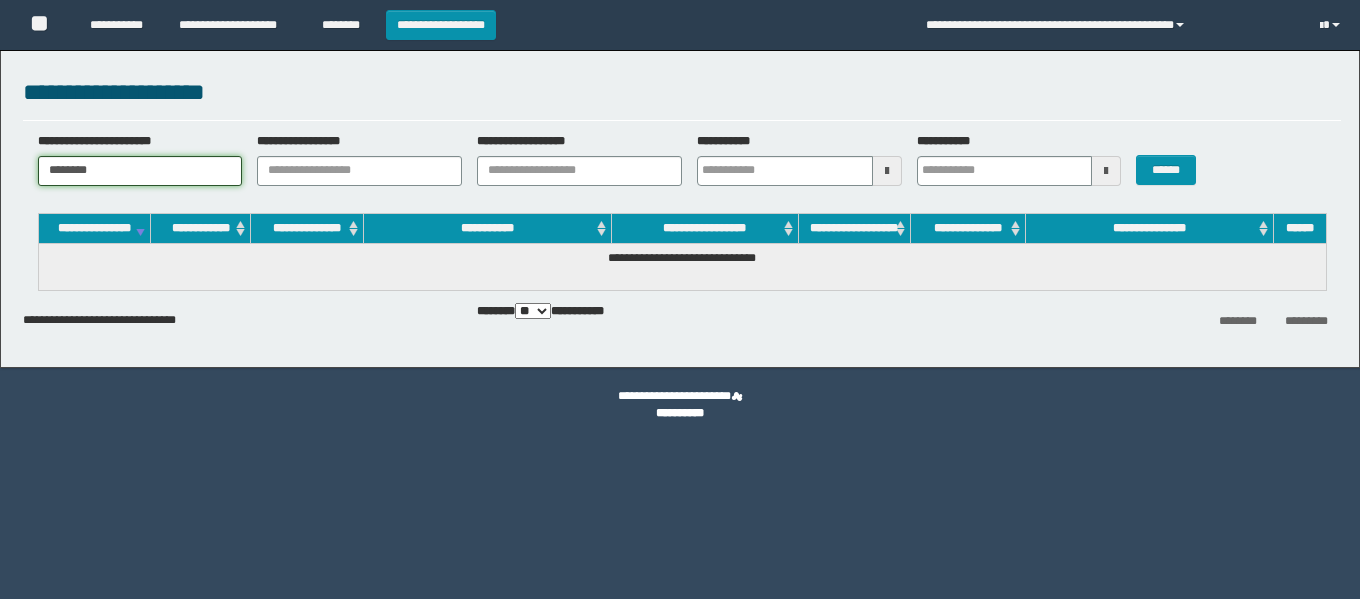 paste on "**" 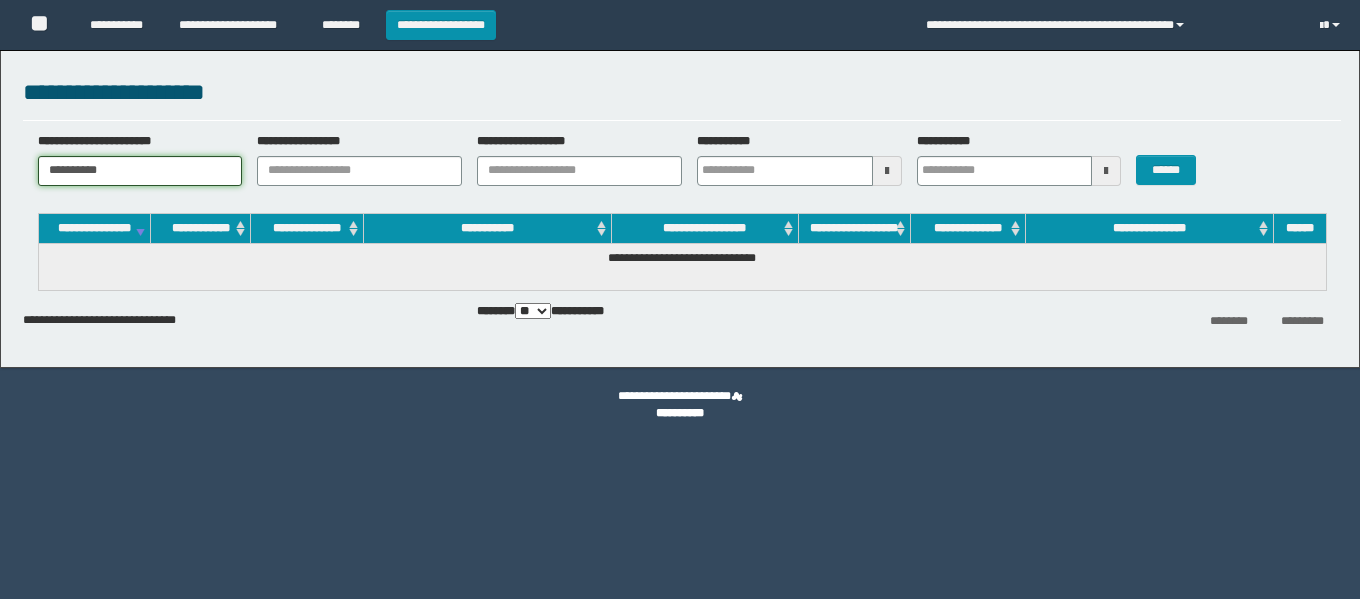 scroll, scrollTop: 0, scrollLeft: 0, axis: both 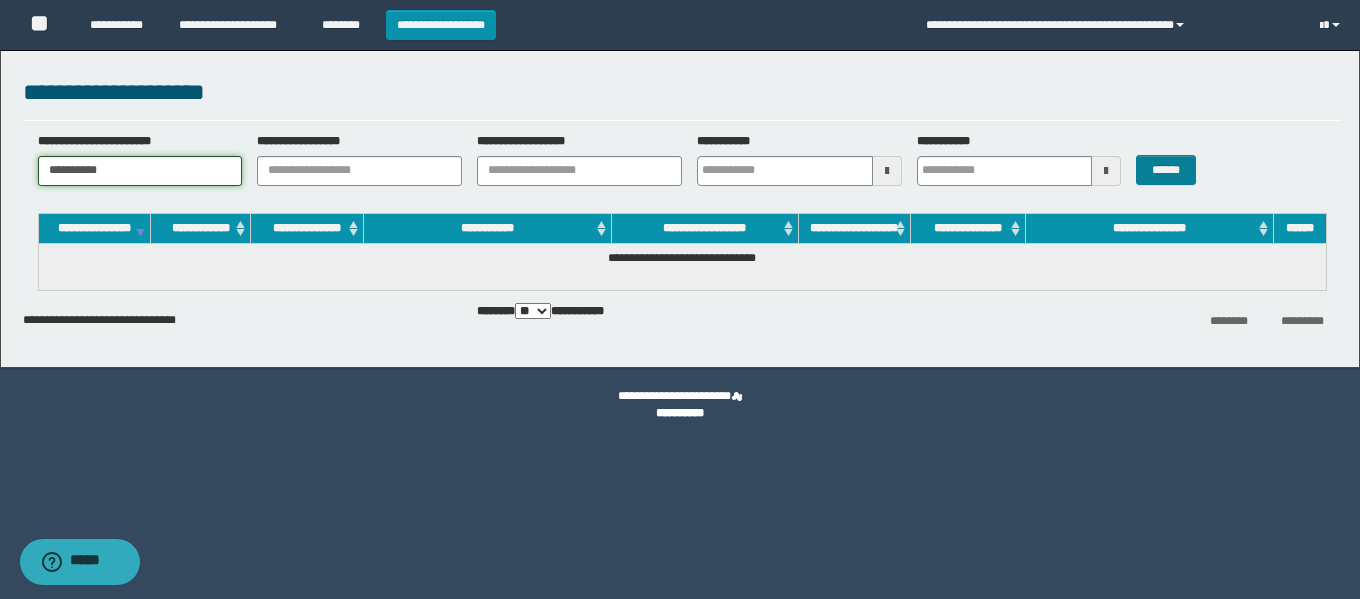 type on "**********" 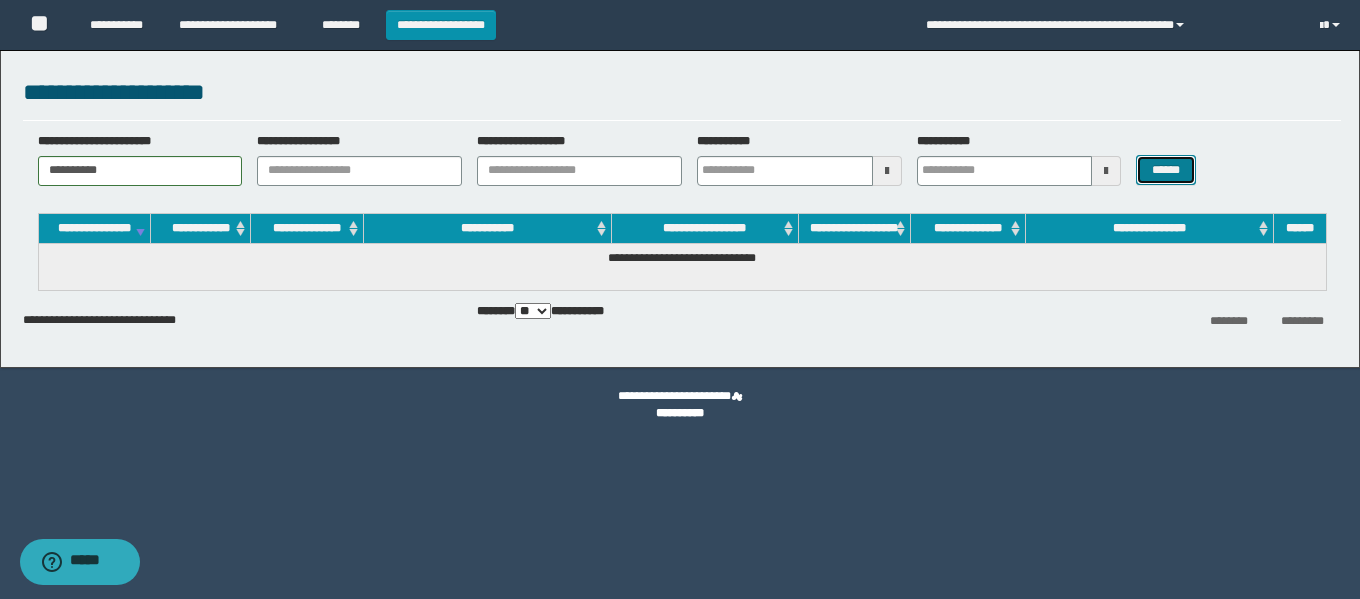 click on "******" at bounding box center (1165, 170) 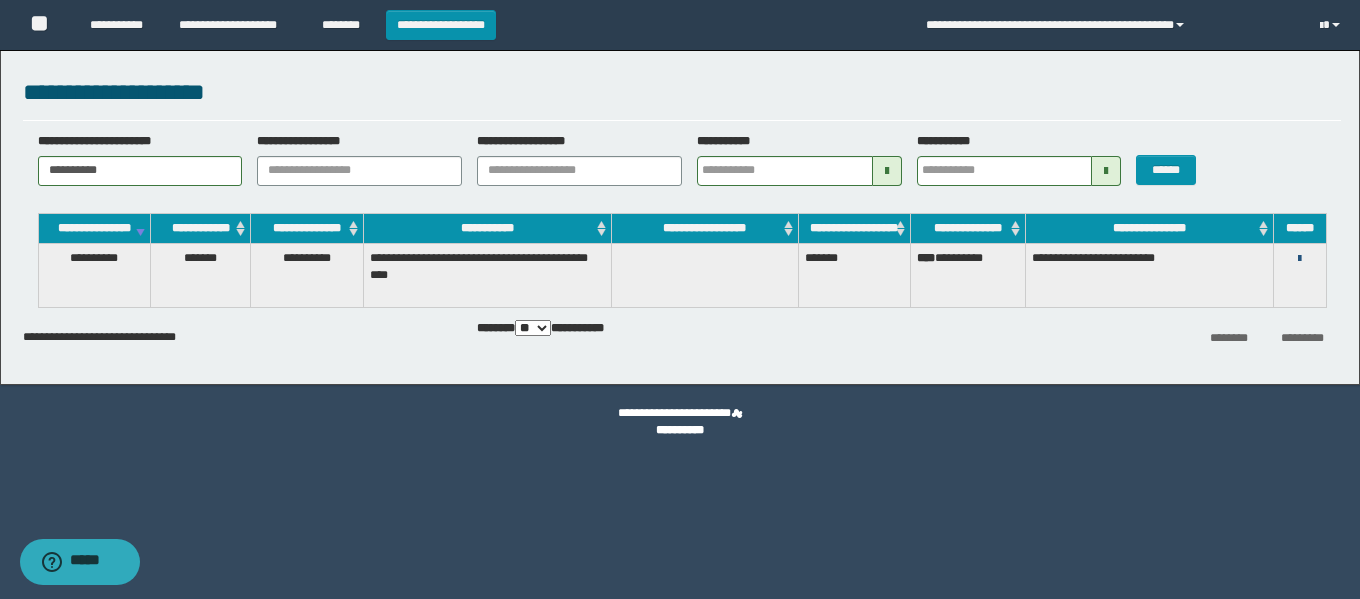 click at bounding box center (1299, 259) 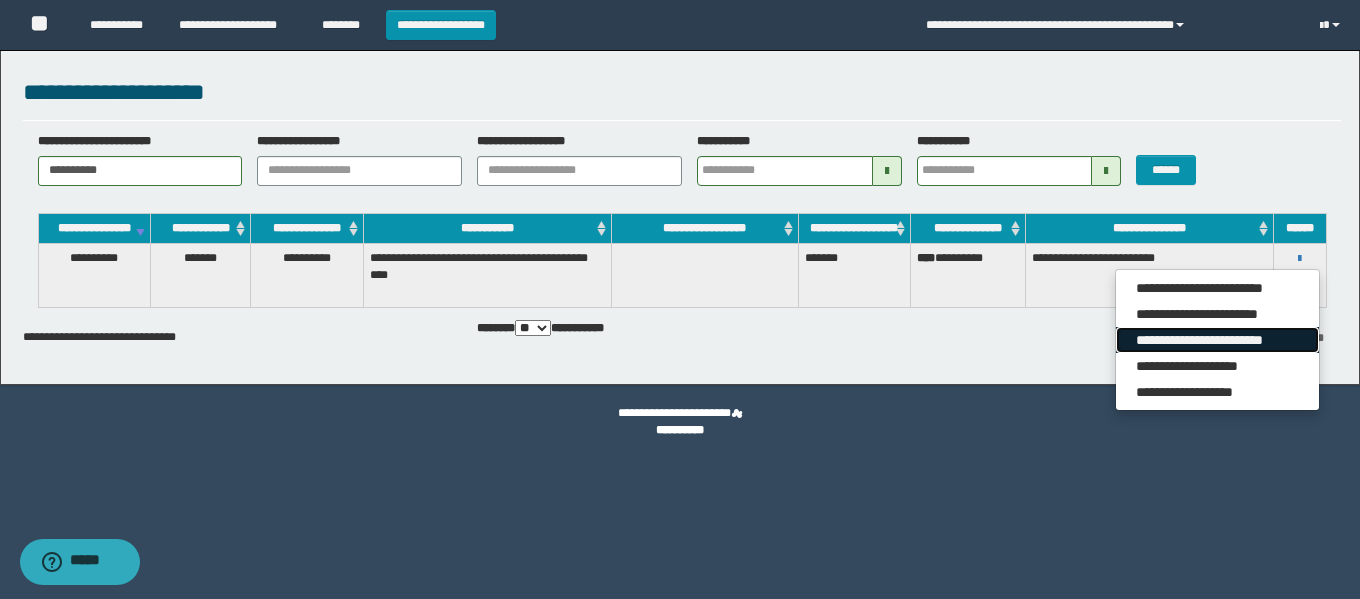 click on "**********" at bounding box center (1217, 340) 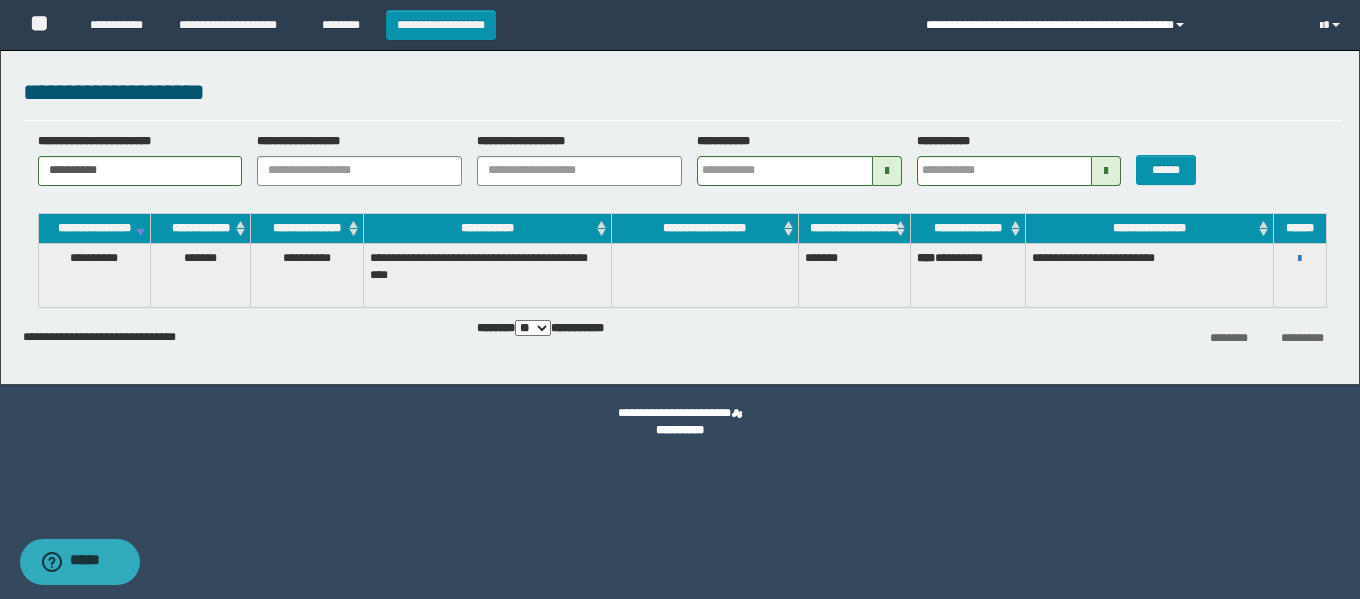 click on "**********" at bounding box center (1107, 25) 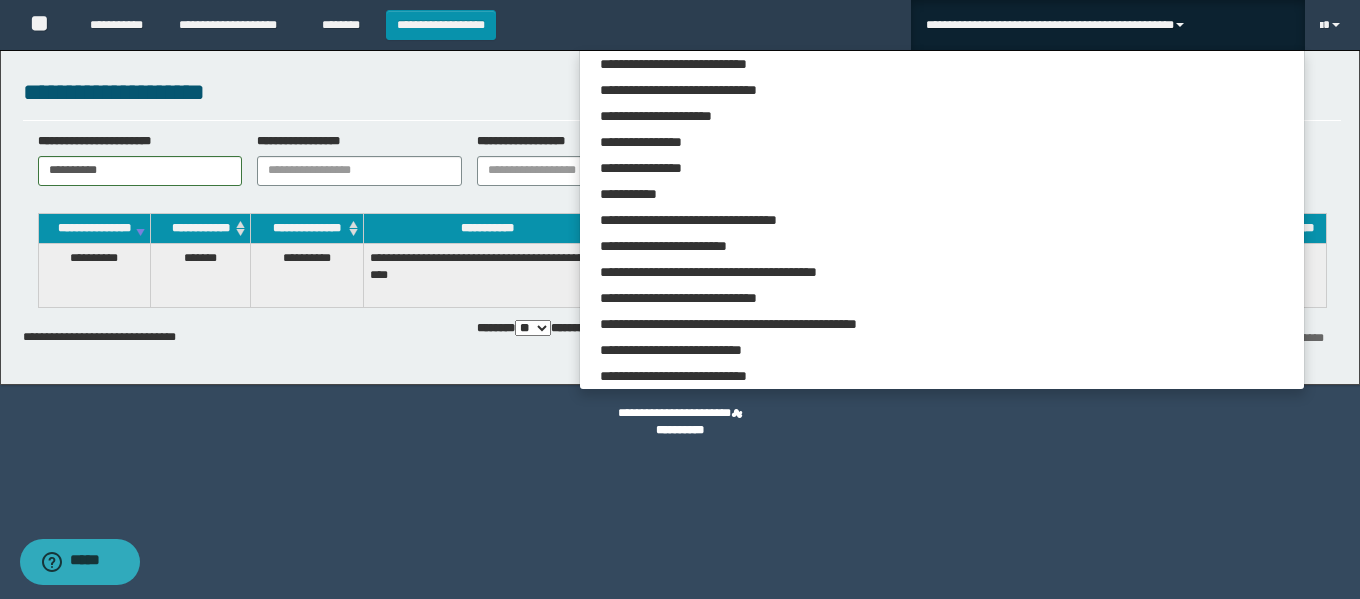 scroll, scrollTop: 5309, scrollLeft: 0, axis: vertical 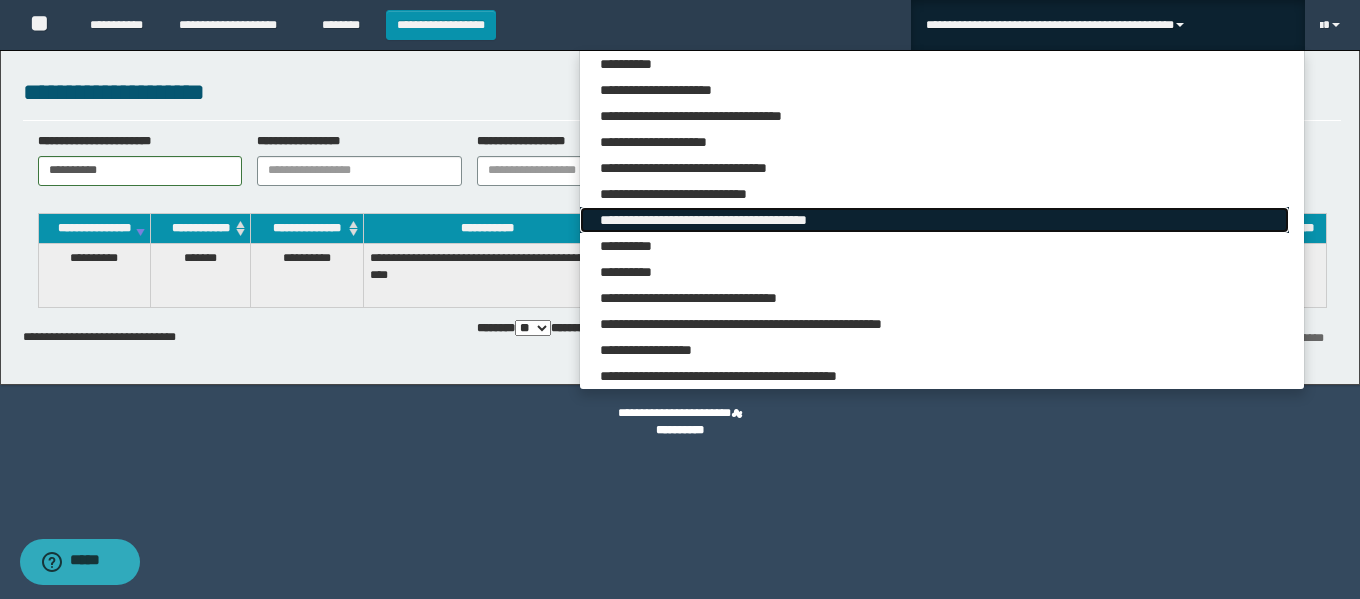 click on "**********" at bounding box center [934, 220] 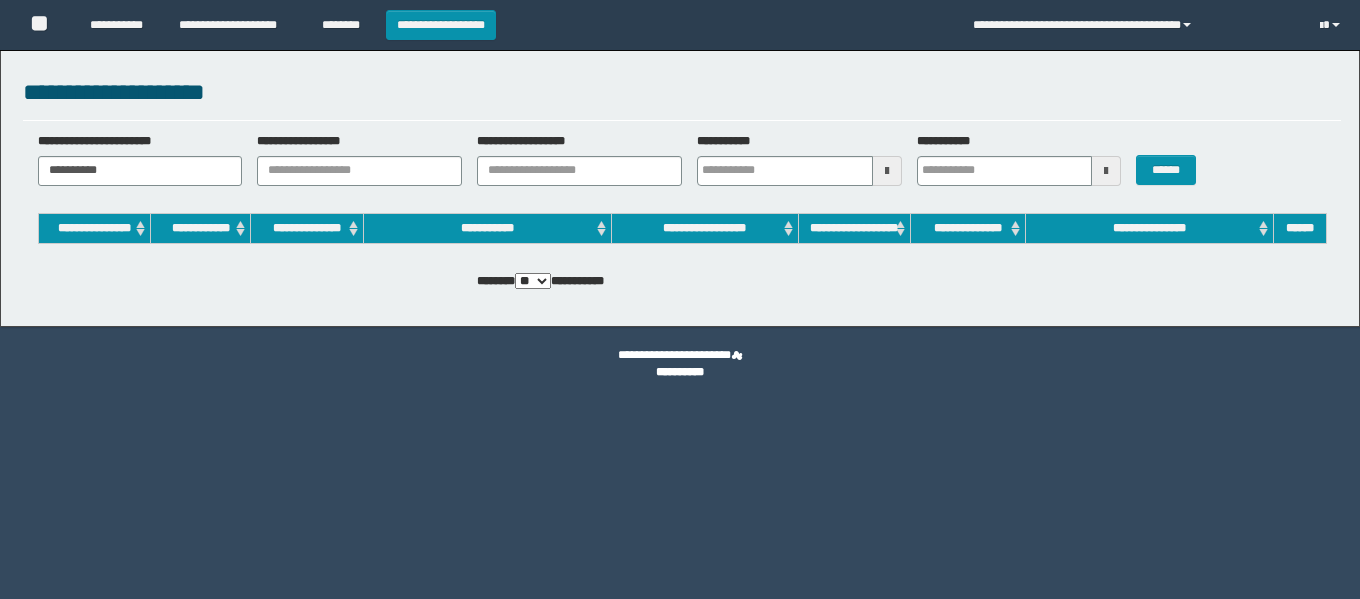 scroll, scrollTop: 0, scrollLeft: 0, axis: both 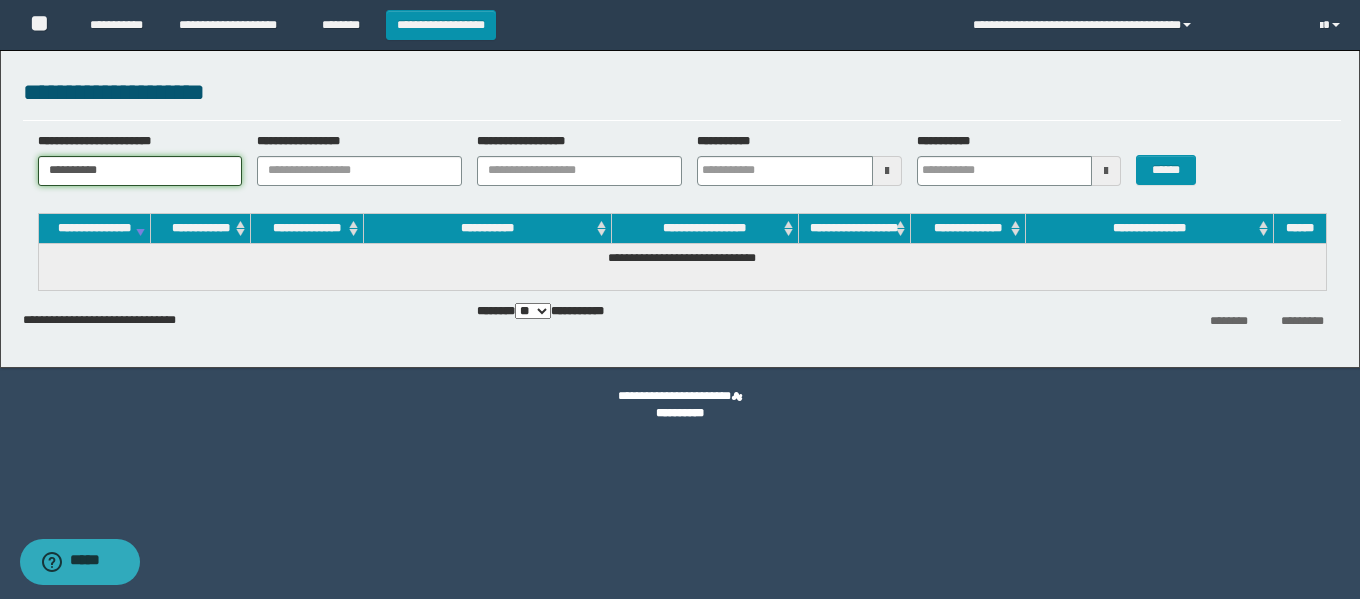 drag, startPoint x: 150, startPoint y: 170, endPoint x: 0, endPoint y: 171, distance: 150.00333 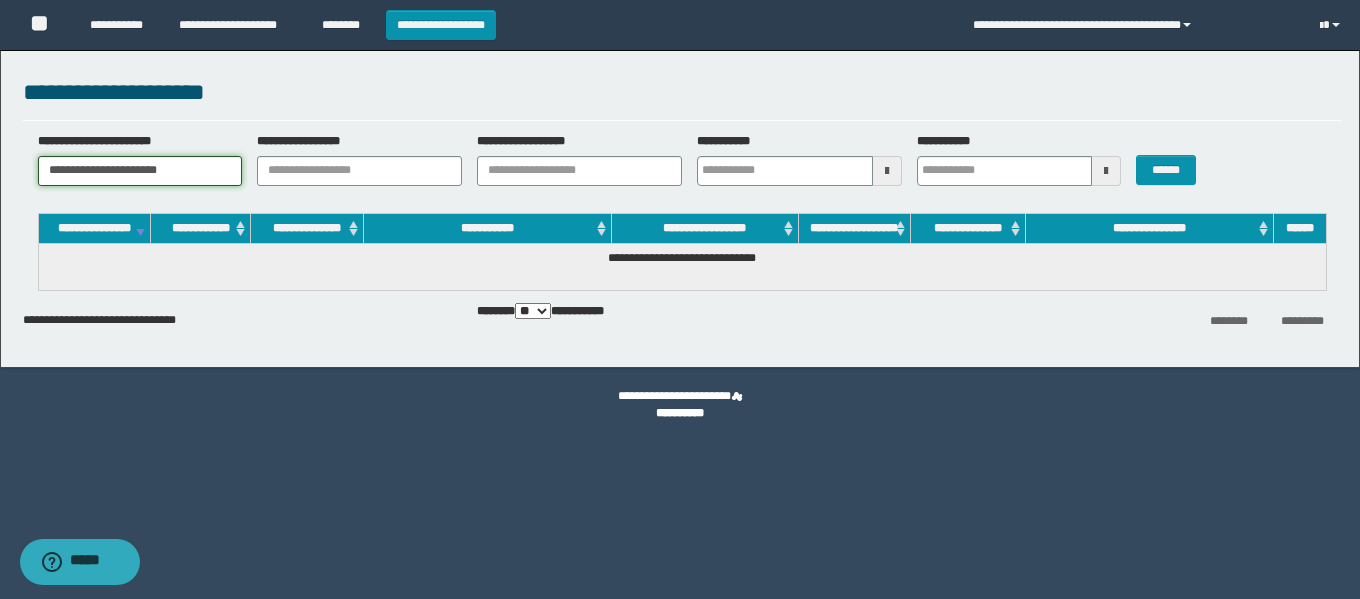 drag, startPoint x: 223, startPoint y: 171, endPoint x: 0, endPoint y: 173, distance: 223.00897 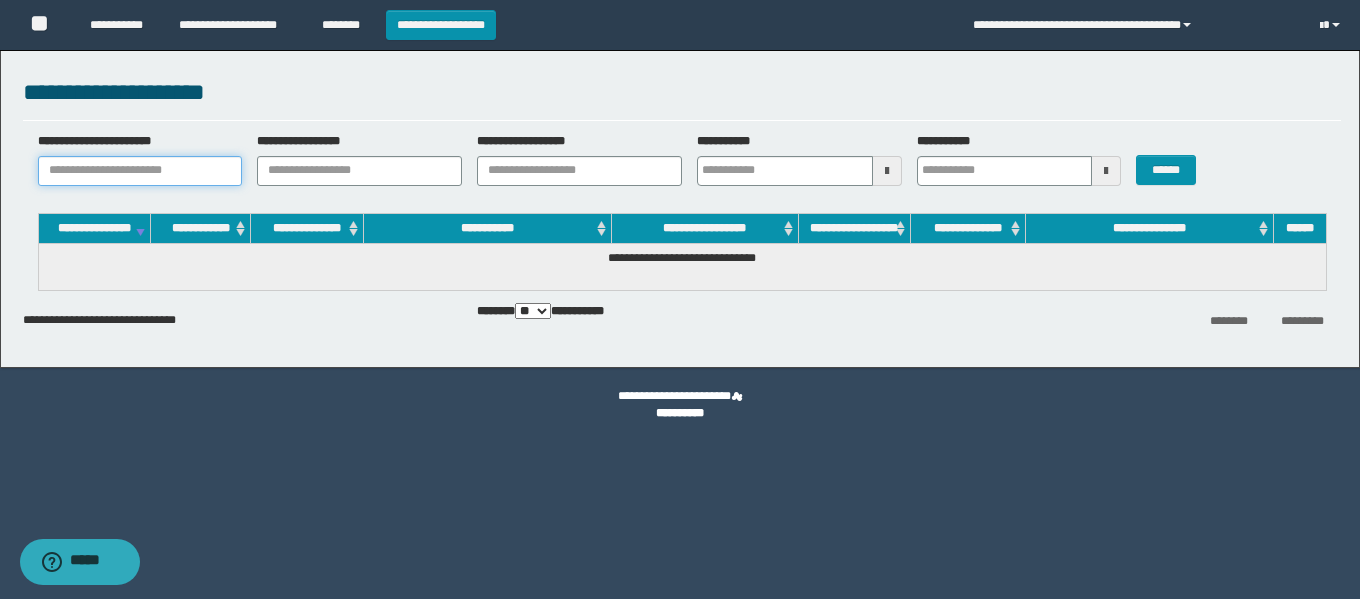 click on "**********" at bounding box center [140, 171] 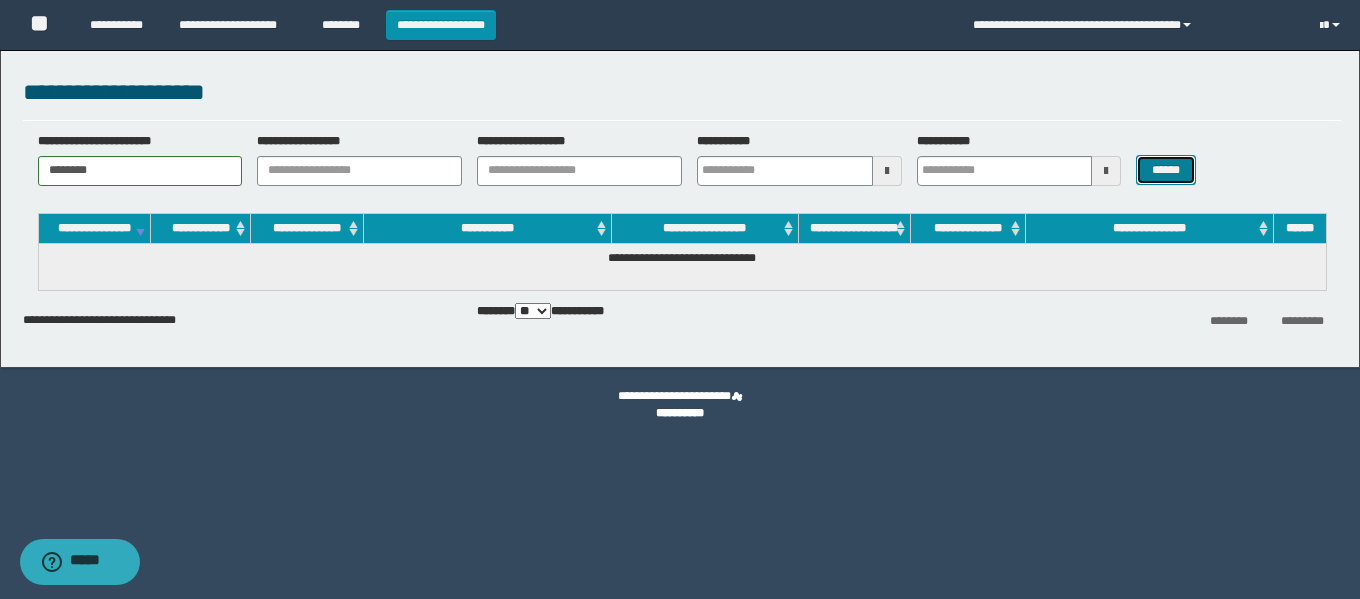 click on "******" at bounding box center (1165, 170) 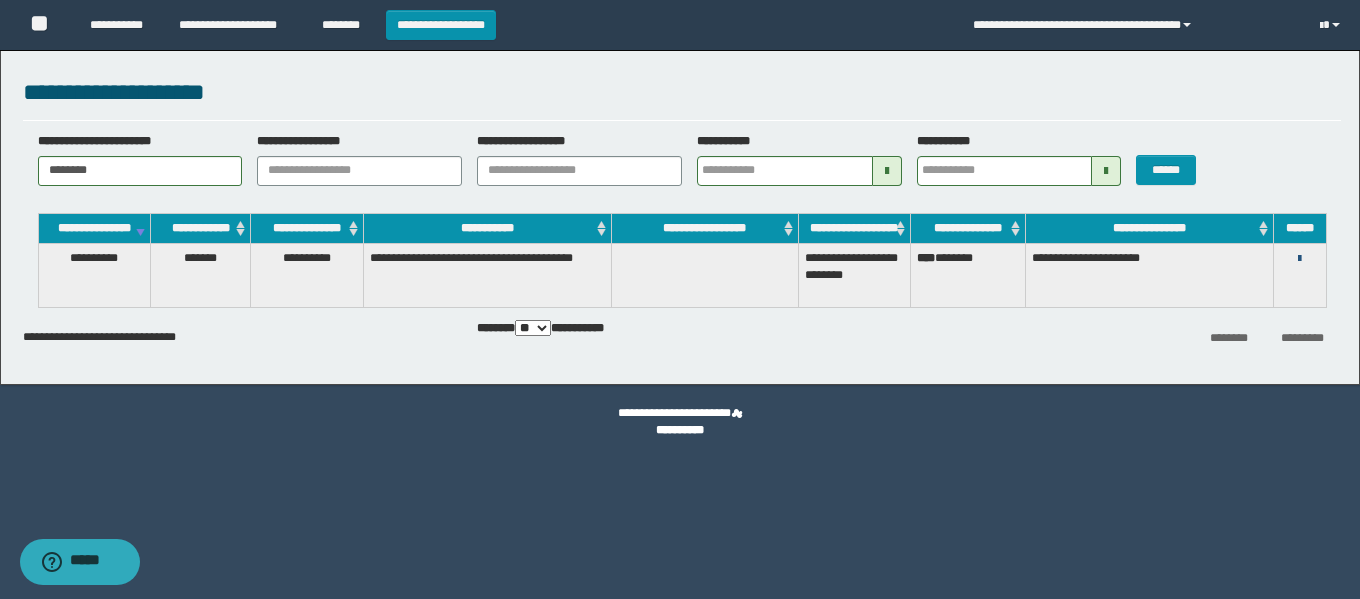 click at bounding box center (1299, 259) 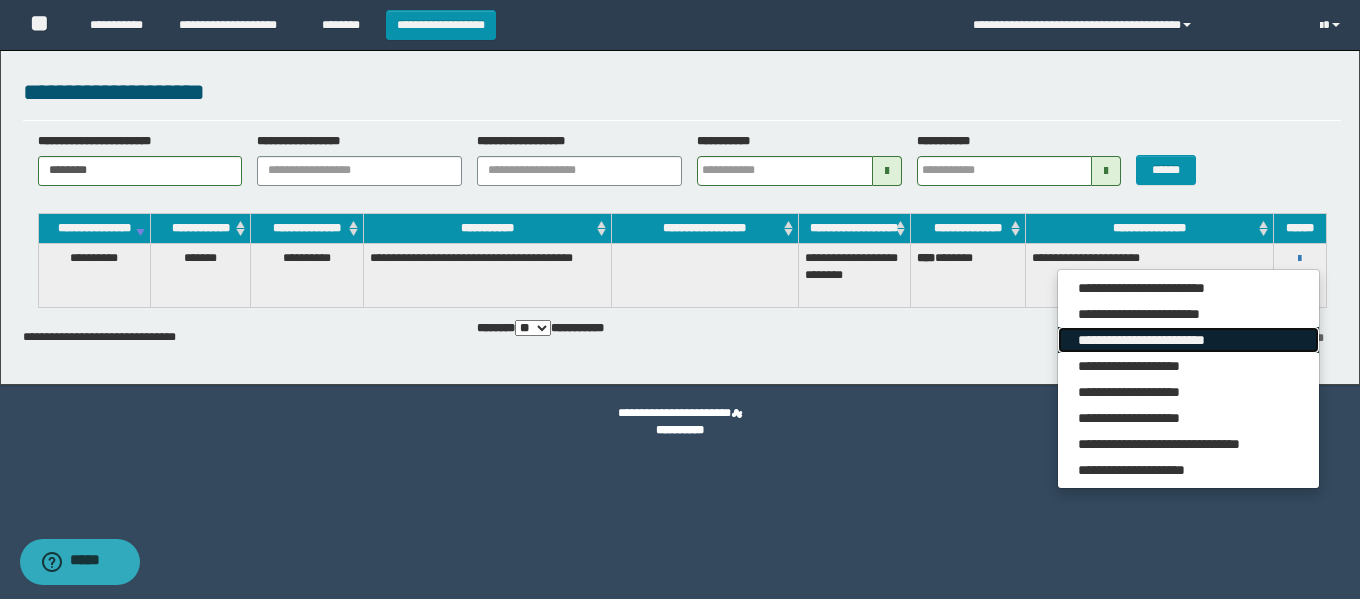 click on "**********" at bounding box center [1188, 340] 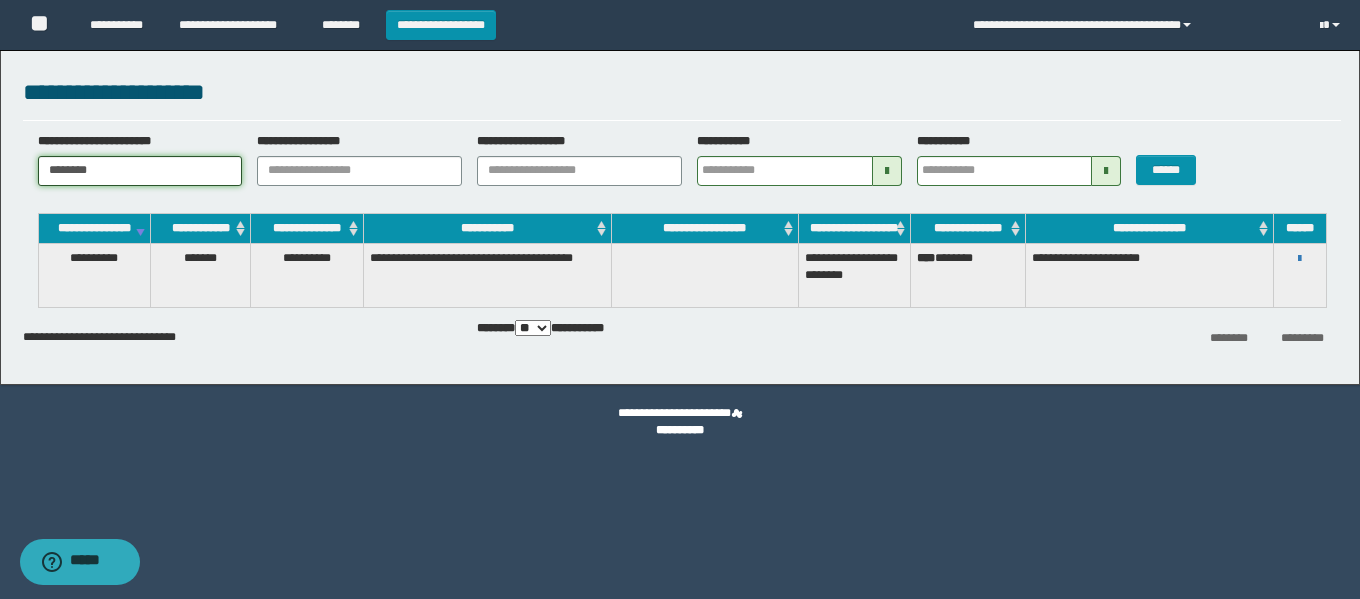 drag, startPoint x: 122, startPoint y: 172, endPoint x: 0, endPoint y: 159, distance: 122.69067 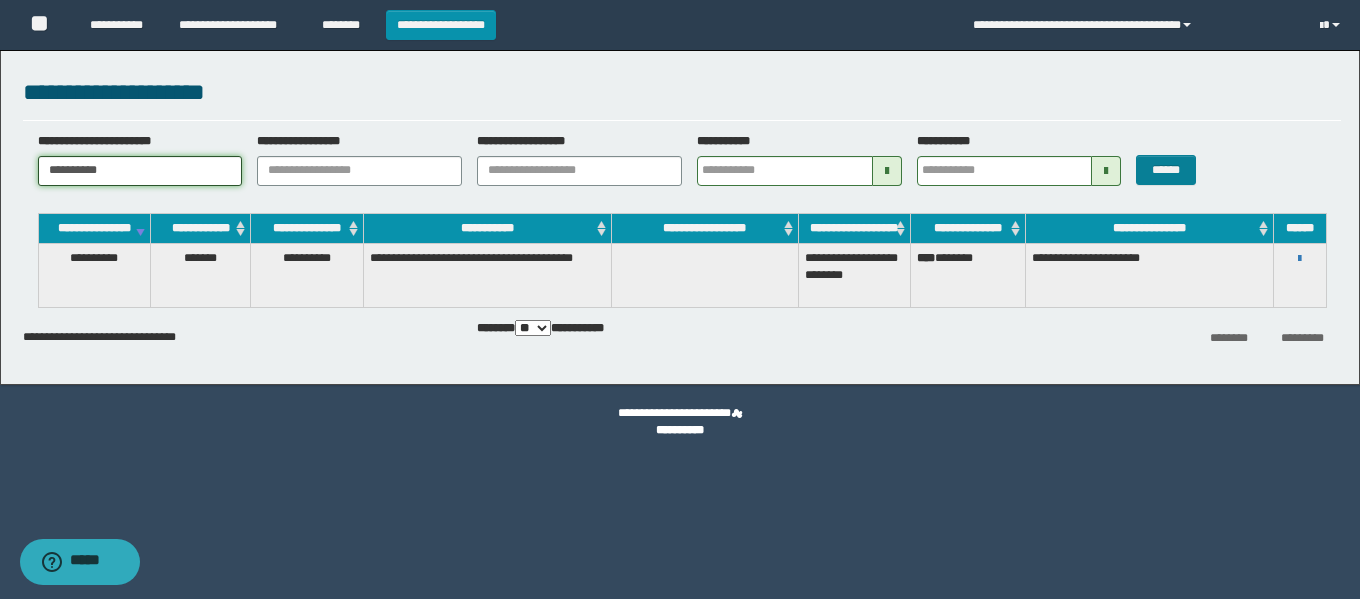 type on "**********" 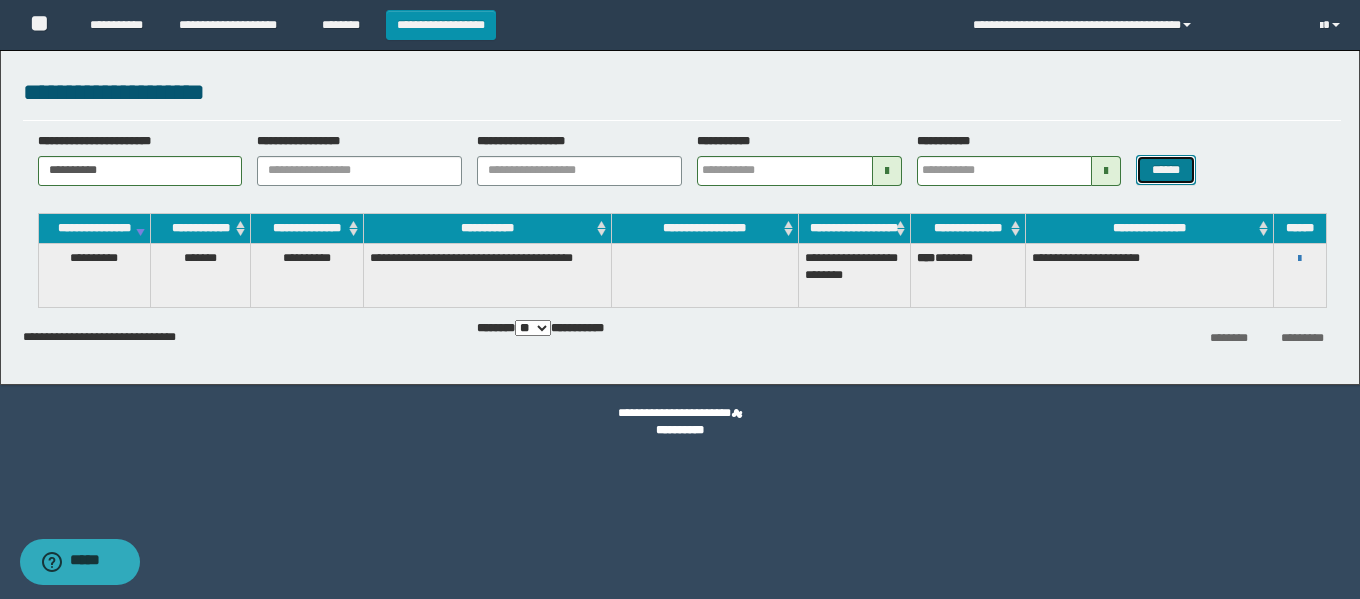 click on "******" at bounding box center [1165, 170] 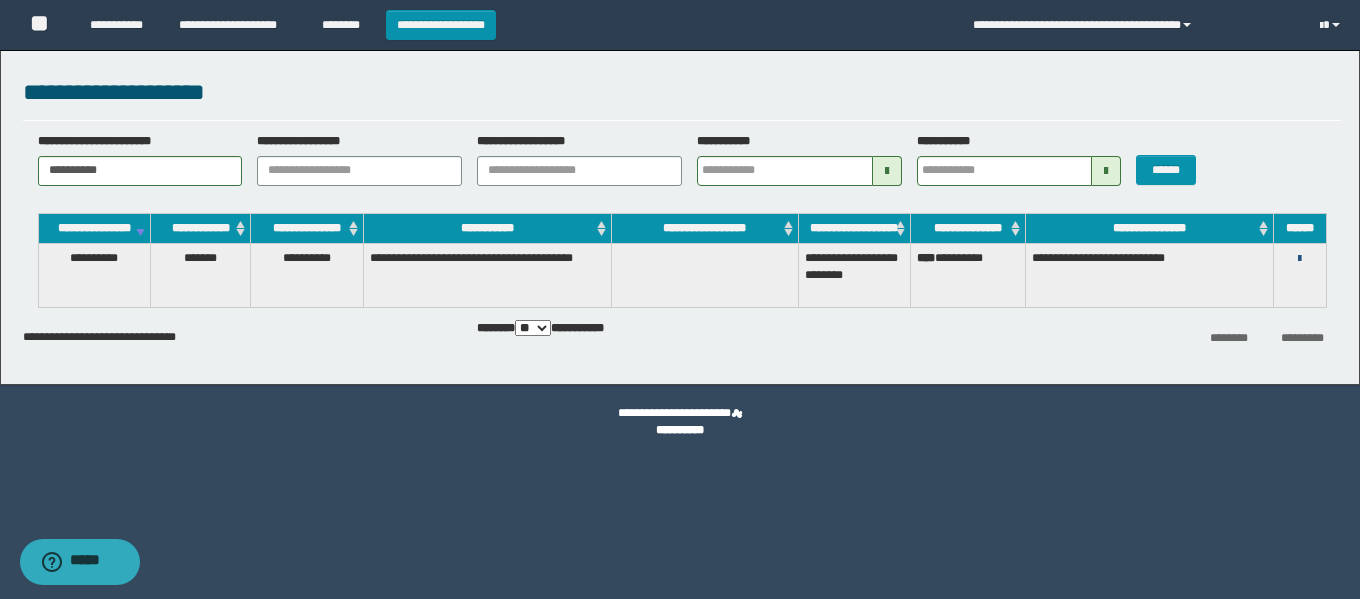 click at bounding box center (1299, 259) 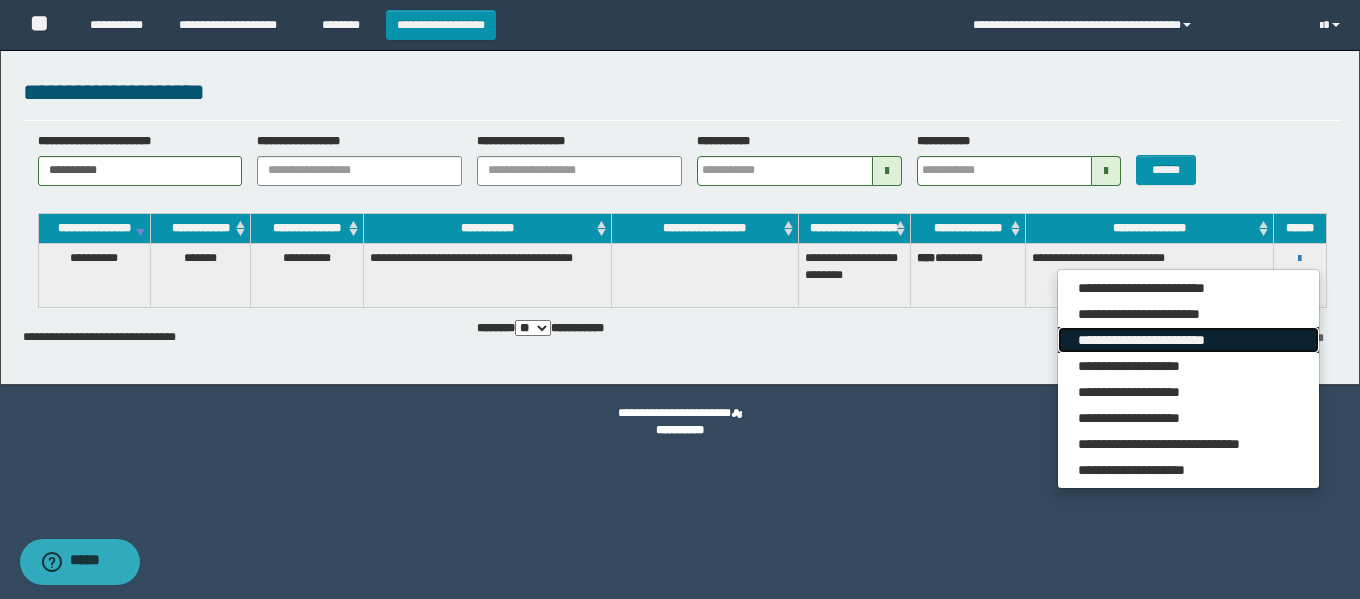 click on "**********" at bounding box center [1188, 340] 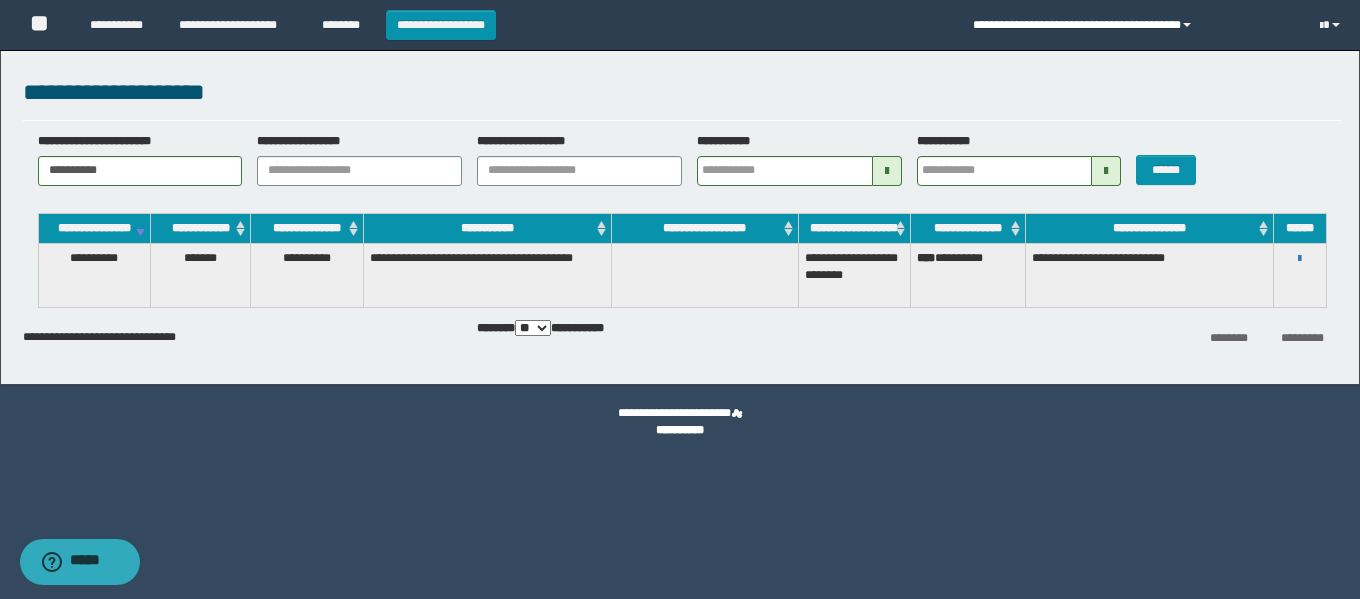 drag, startPoint x: 1221, startPoint y: 26, endPoint x: 1188, endPoint y: 39, distance: 35.468296 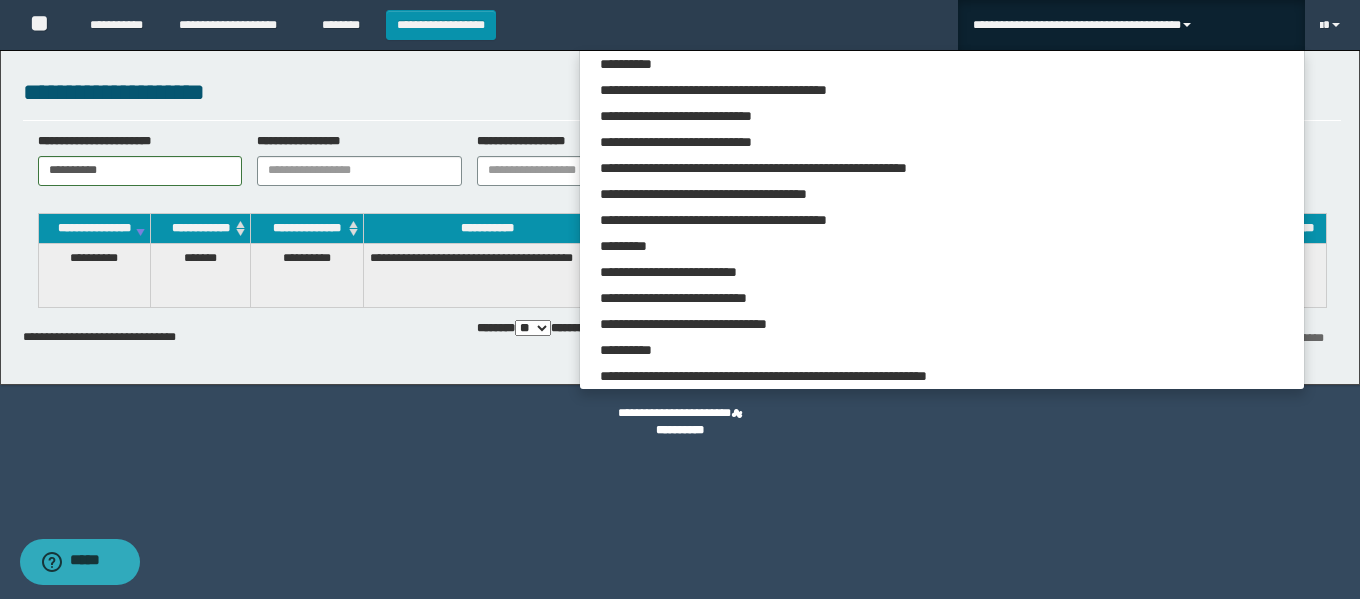 scroll, scrollTop: 5413, scrollLeft: 0, axis: vertical 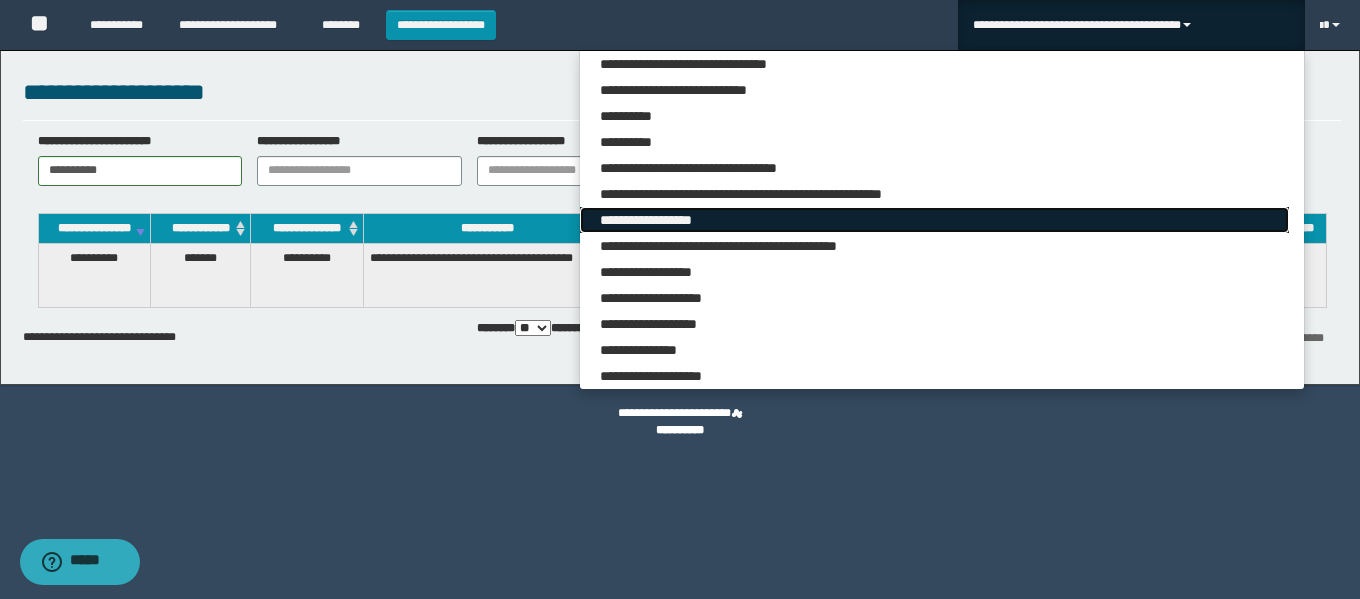 click on "**********" at bounding box center [934, 220] 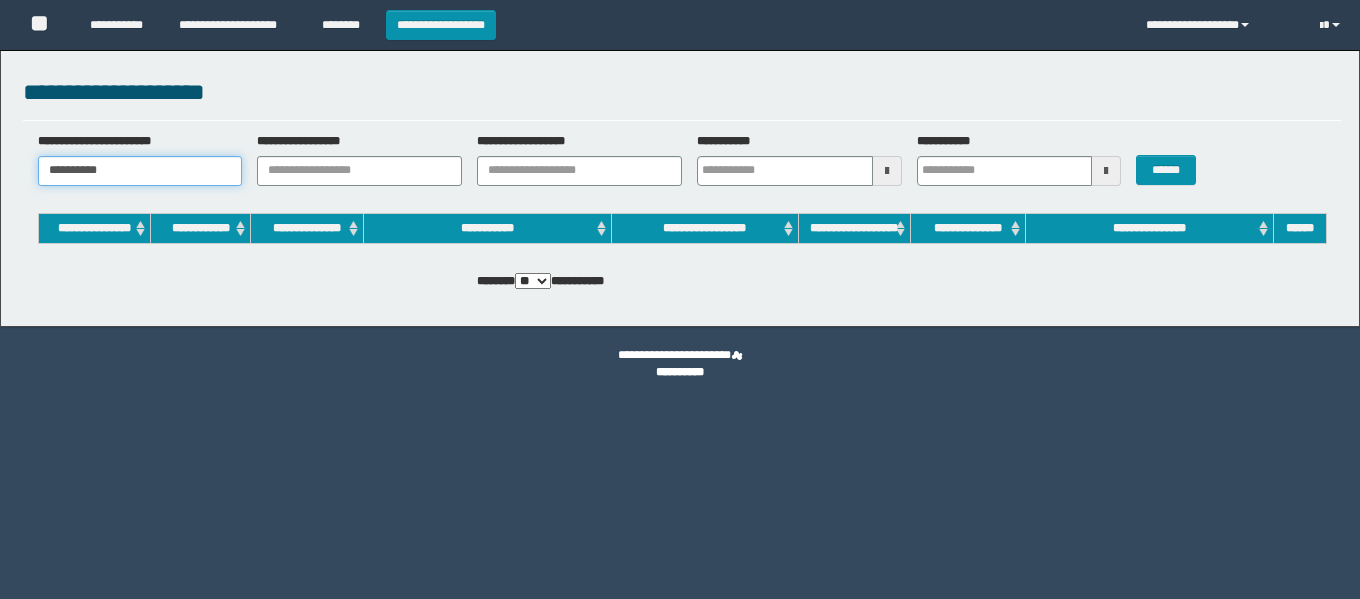scroll, scrollTop: 0, scrollLeft: 0, axis: both 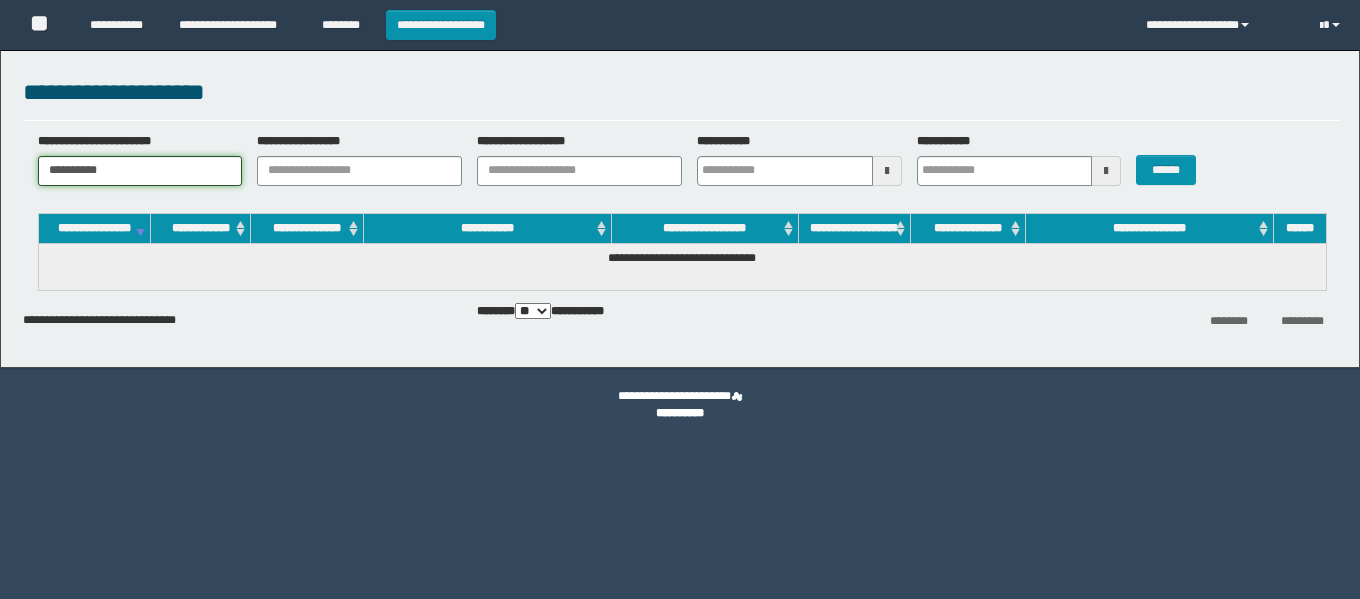 paste 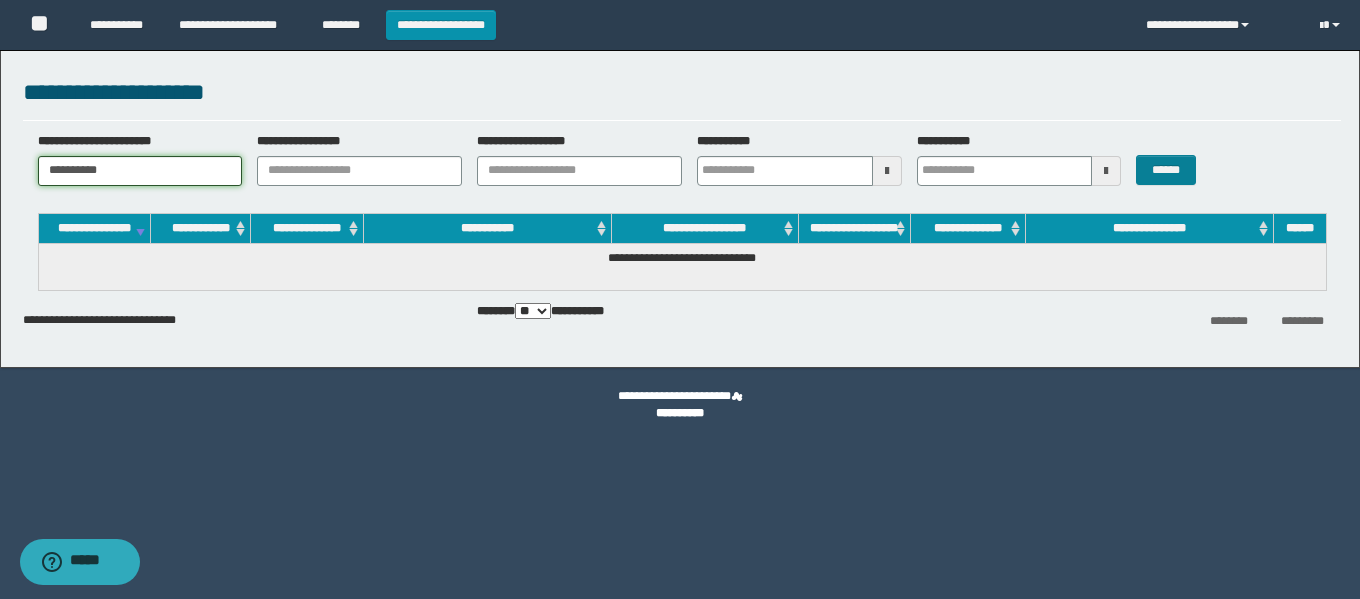 type on "**********" 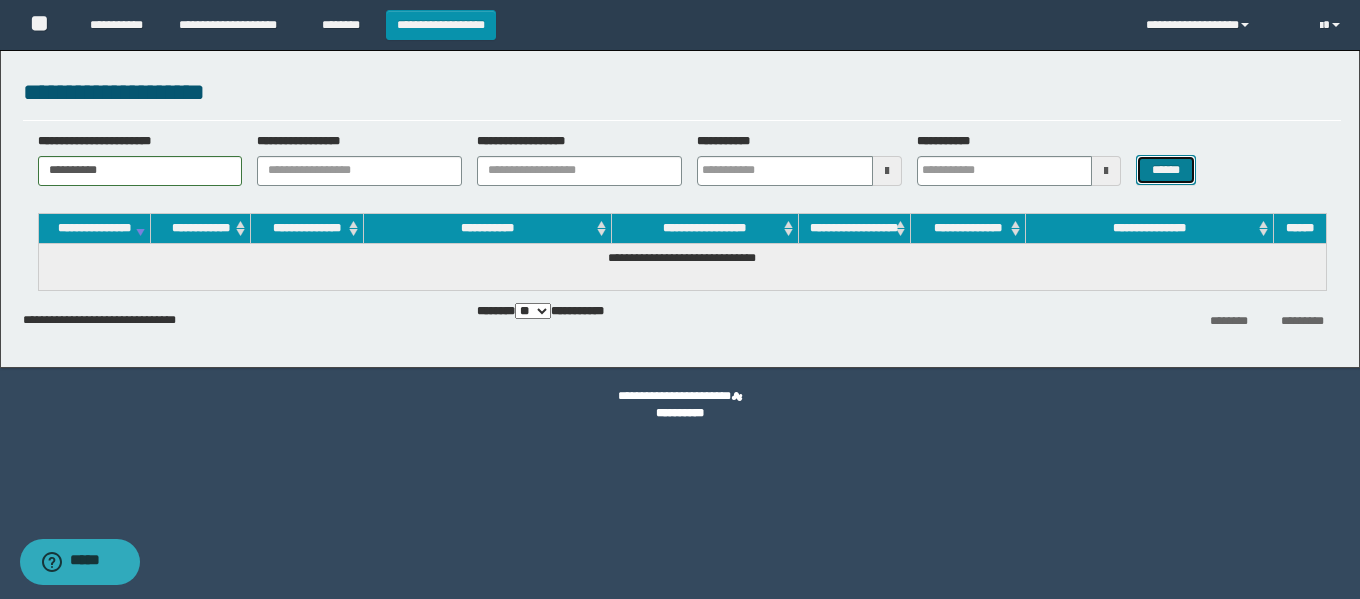 click on "******" at bounding box center (1165, 170) 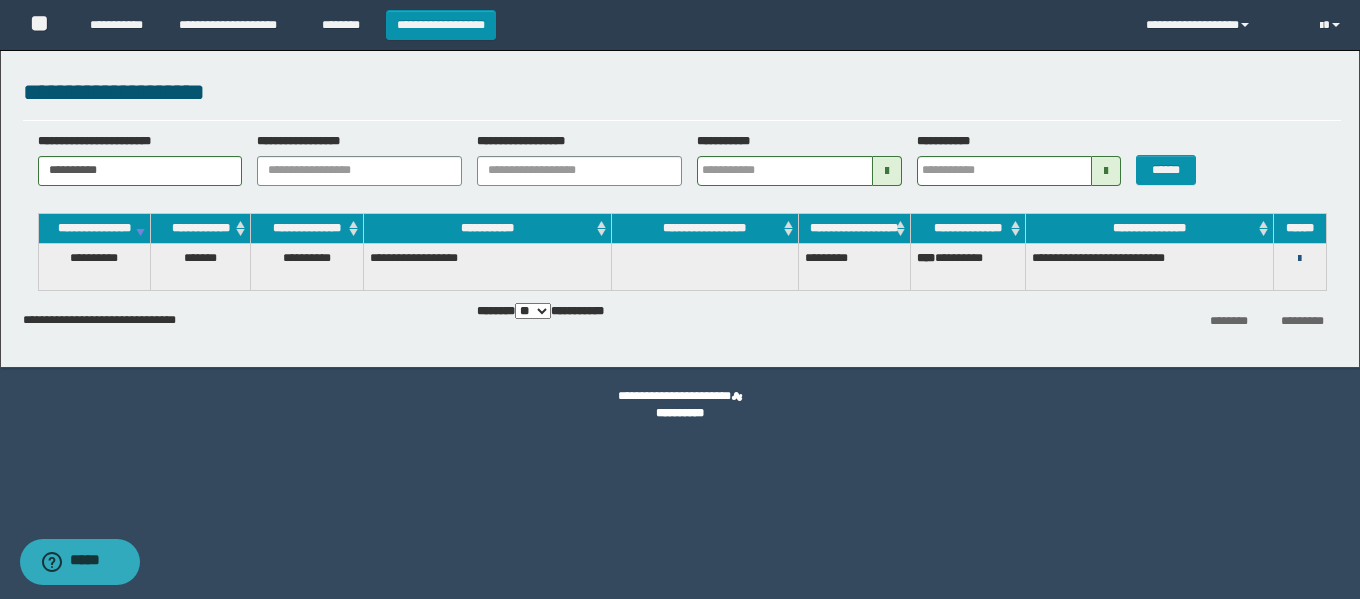 click at bounding box center (1299, 259) 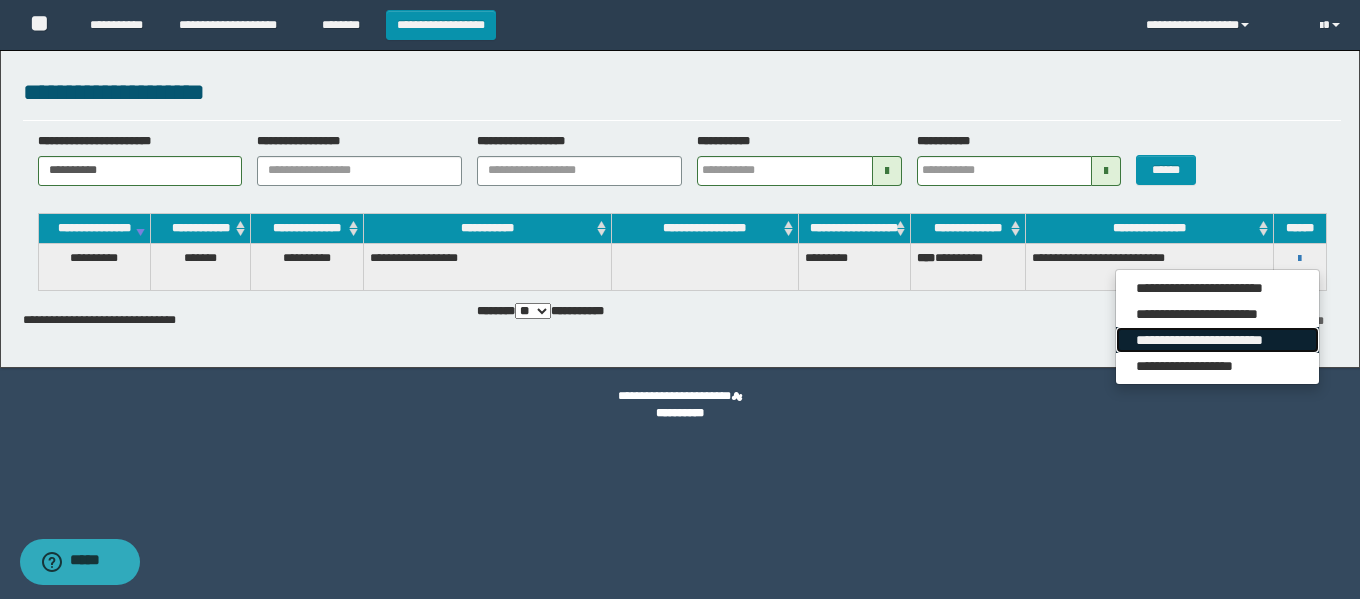drag, startPoint x: 1243, startPoint y: 350, endPoint x: 1229, endPoint y: 351, distance: 14.035668 